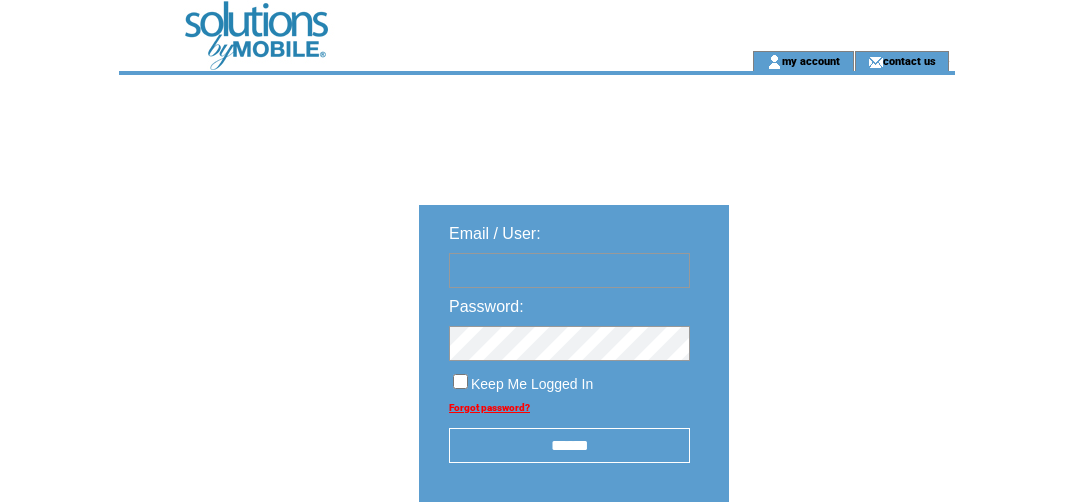 scroll, scrollTop: 0, scrollLeft: 0, axis: both 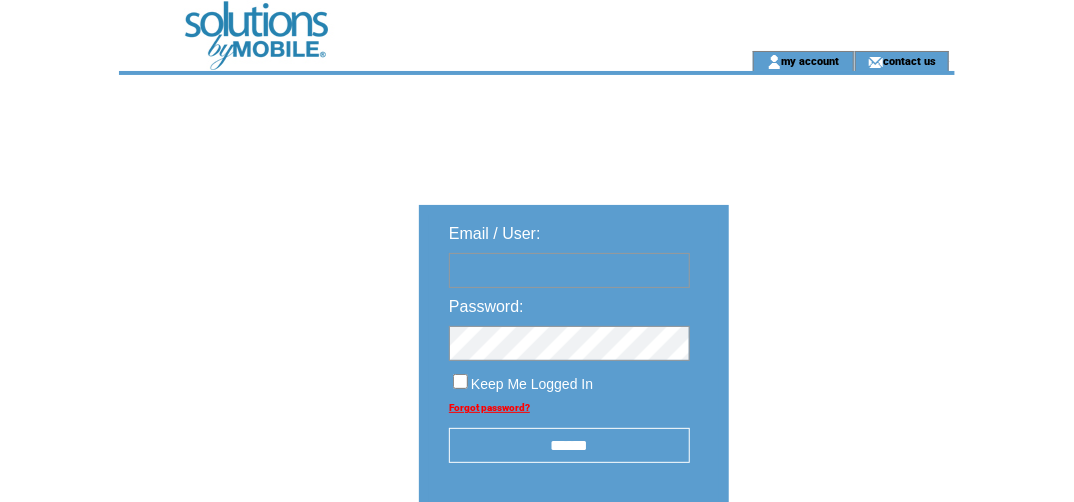 type on "**********" 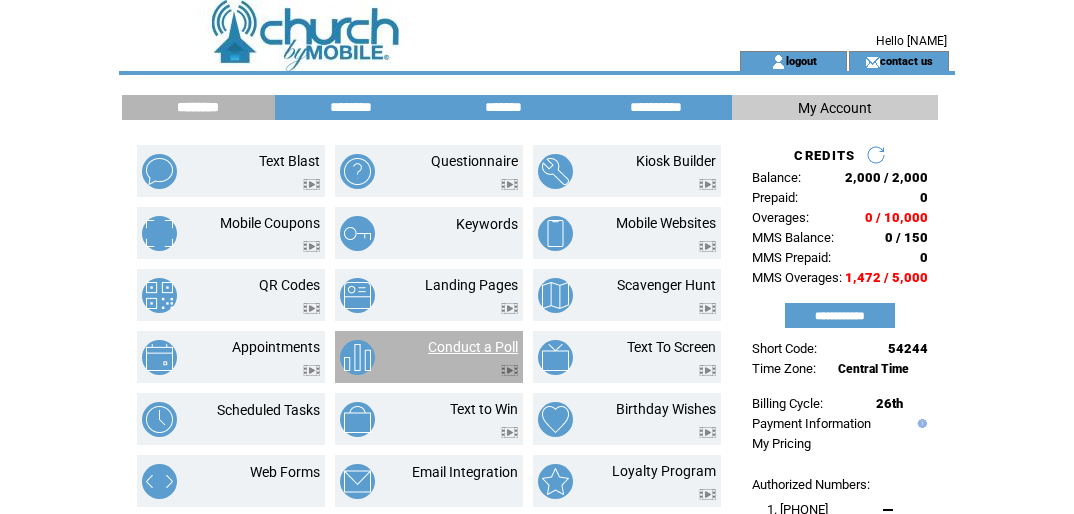 scroll, scrollTop: 0, scrollLeft: 0, axis: both 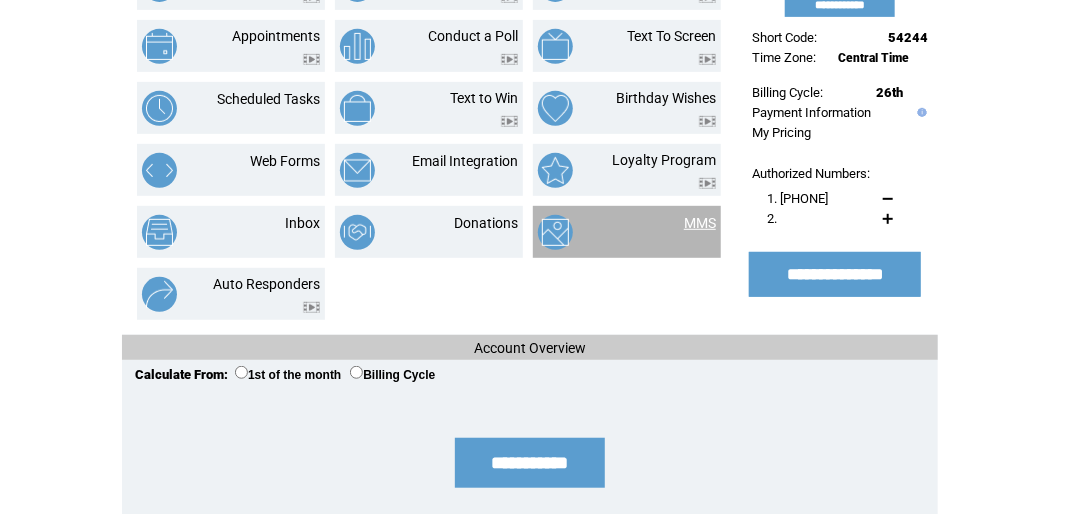 drag, startPoint x: 704, startPoint y: 219, endPoint x: 684, endPoint y: 219, distance: 20 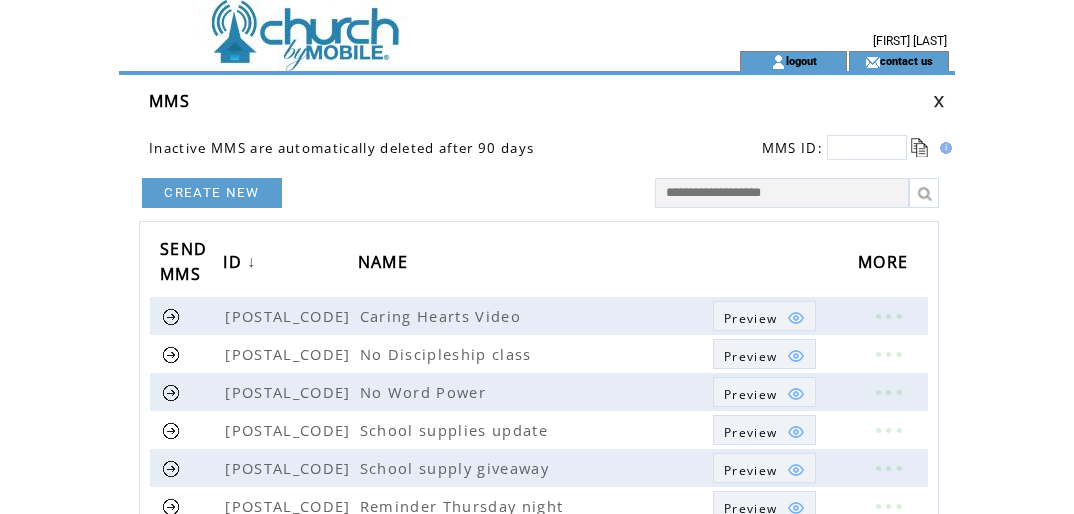 scroll, scrollTop: 0, scrollLeft: 0, axis: both 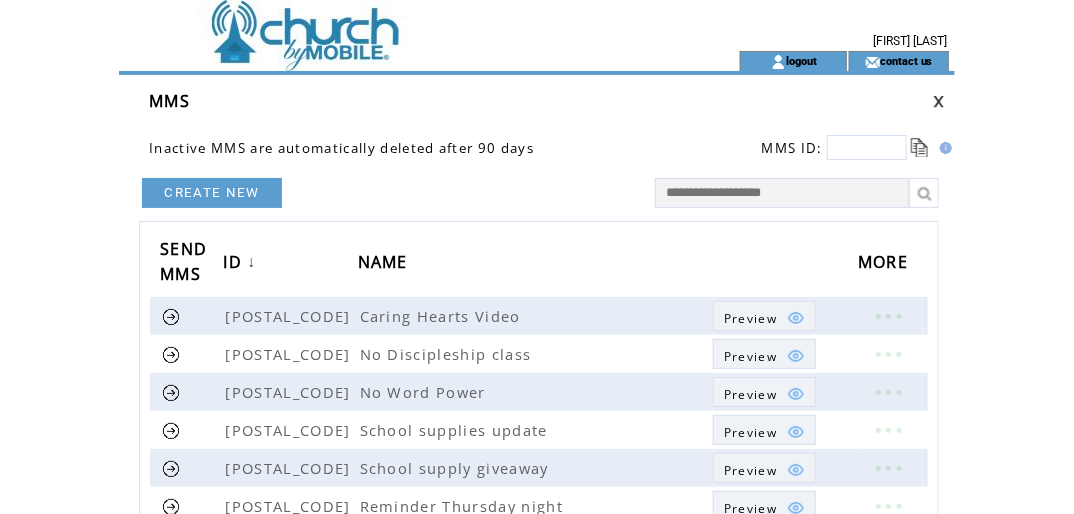click on "SEND MMS ID ↓ NAME MORE
[POSTAL_CODE] Caring Hearts Video Preview
[POSTAL_CODE] No Discipleship class  Preview
[POSTAL_CODE] No Word Power  Preview
[POSTAL_CODE] School supplies update Preview
[POSTAL_CODE] School supply giveaway  Preview
[POSTAL_CODE] Reminder Thursday night Preview
[POSTAL_CODE] Reminder Preview
[POSTAL_CODE] No Word Power Preview
[POSTAL_CODE] VBS Session 4 [MONTH] [DAY], [YEAR] Preview
[POSTAL_CODE] VBS Session 3 [MONTH] [DAY], [YEAR] Preview
[POSTAL_CODE] Celebration Life Pastor [LAST] Preview
[POSTAL_CODE] VBS Session 2 [MONTH] [DAY], [YEAR] Preview
[POSTAL_CODE] VBS Session 1 [MONTH],[DAY] [YEAR] Preview
[POSTAL_CODE] Pastor [LAST] [LAST]  Preview
[POSTAL_CODE] Happy Birthday [MONTH] [YEAR] week [NUMBER]  Preview
[POSTAL_CODE] Mental Health Symposium Preview
[POSTAL_CODE] *Reminder* Preview
[POSTAL_CODE] Celebration of Life [FIRST] [LAST] Preview
[POSTAL_CODE] Happy Birthday [MONTH] [YEAR] week [NUMBER] Preview
[POSTAL_CODE] Happy Birthday [MONTH] [YEAR] week [NUMBER]" at bounding box center (539, 647) 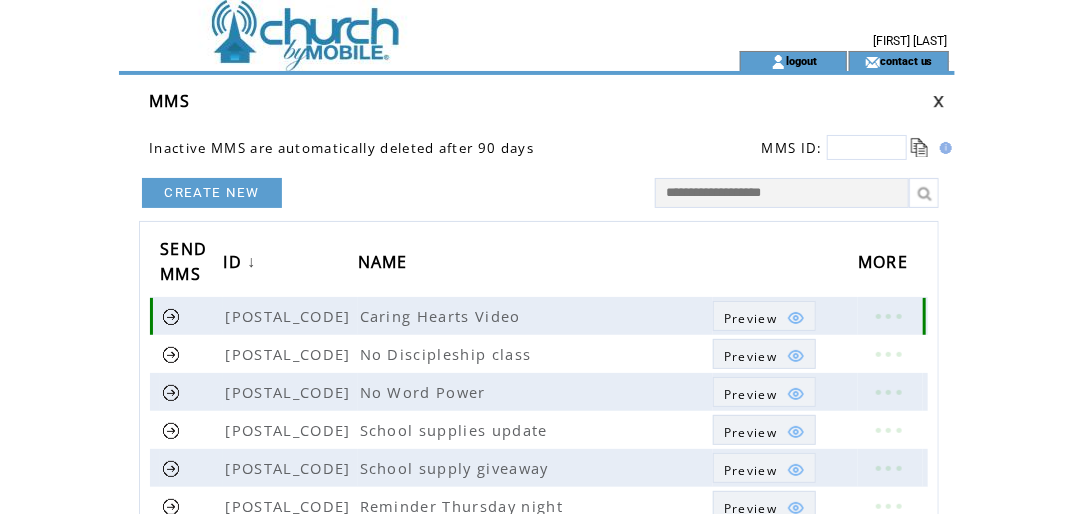 click at bounding box center [171, 316] 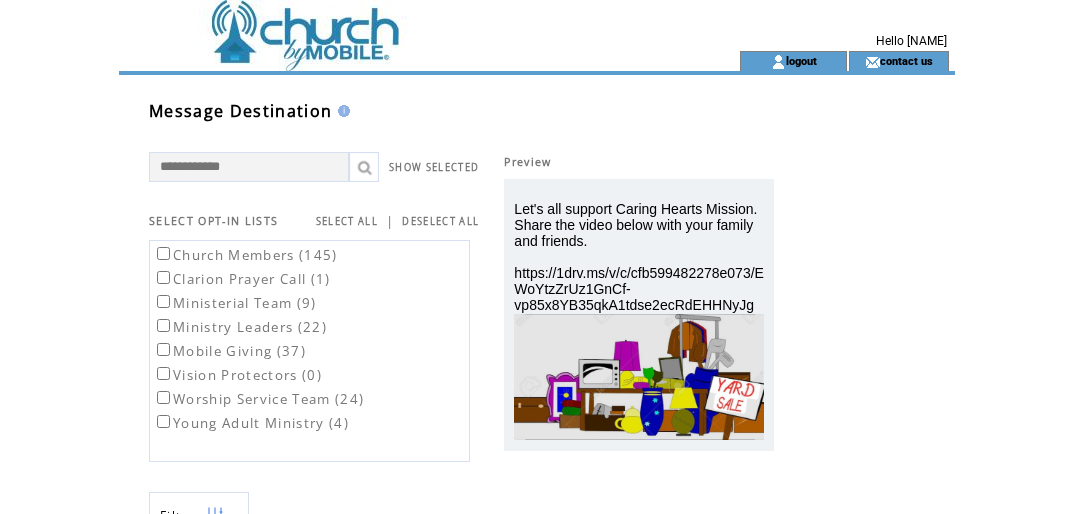 scroll, scrollTop: 0, scrollLeft: 0, axis: both 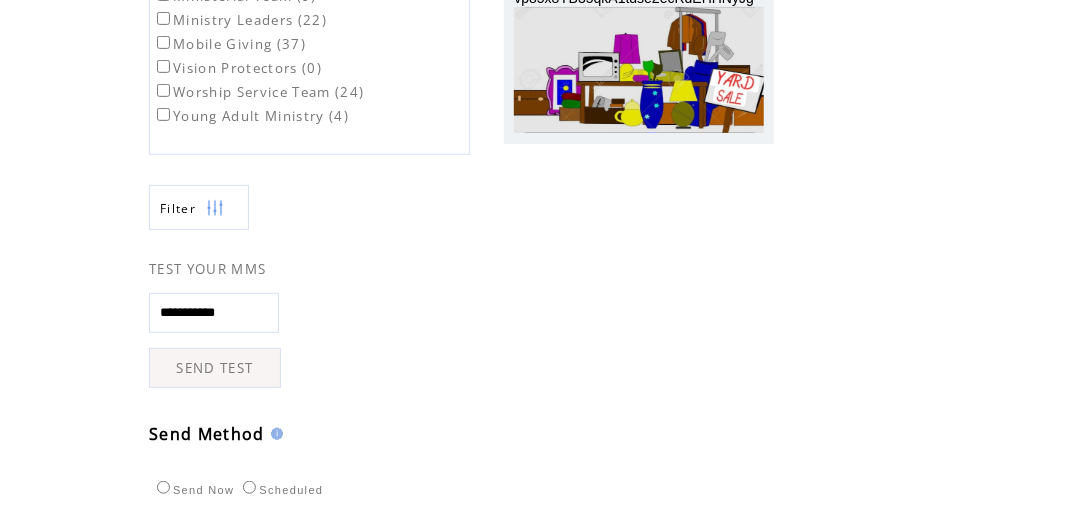 click at bounding box center (376, 338) 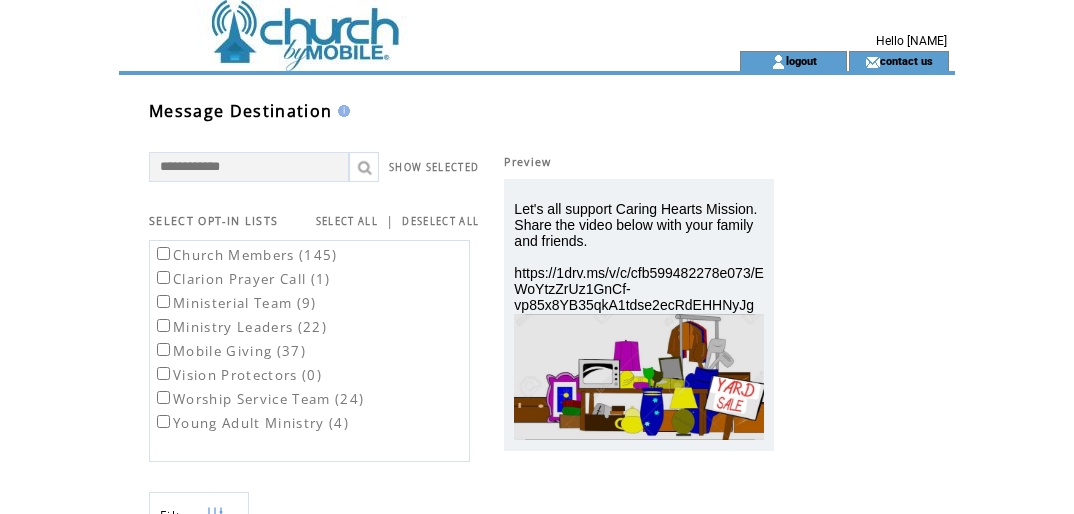 scroll, scrollTop: 0, scrollLeft: 0, axis: both 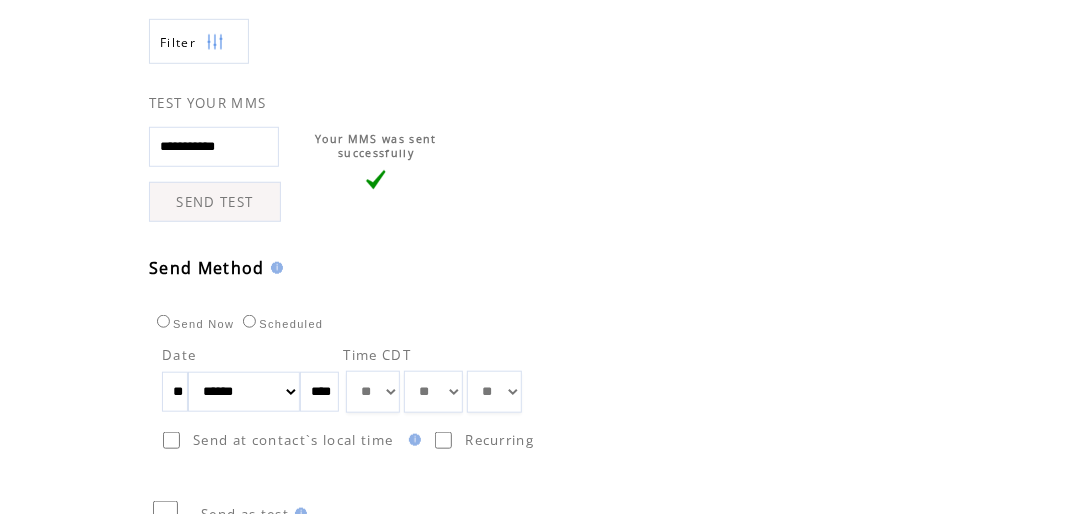click on "** 	 ** 	 ** 	 ** 	 ** 	 ** 	 ** 	 ** 	 ** 	 ** 	 ** 	 ** 	 **" at bounding box center [373, 392] 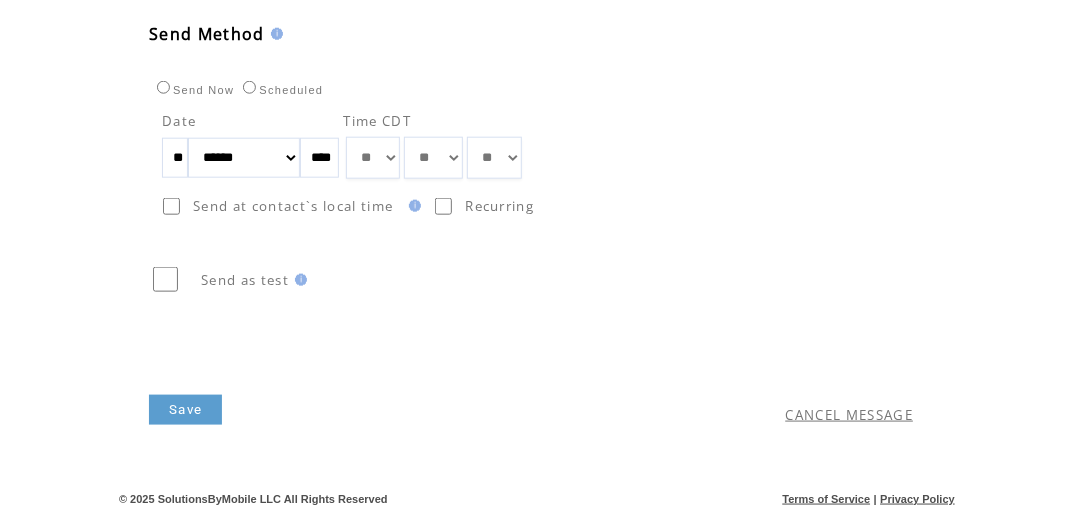 scroll, scrollTop: 0, scrollLeft: 0, axis: both 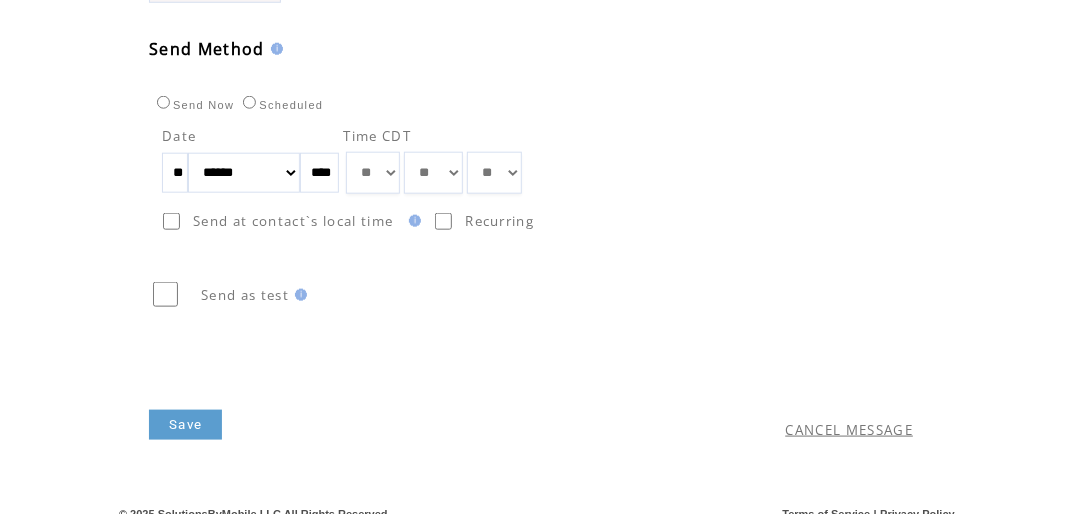 click on "**********" at bounding box center (552, -59) 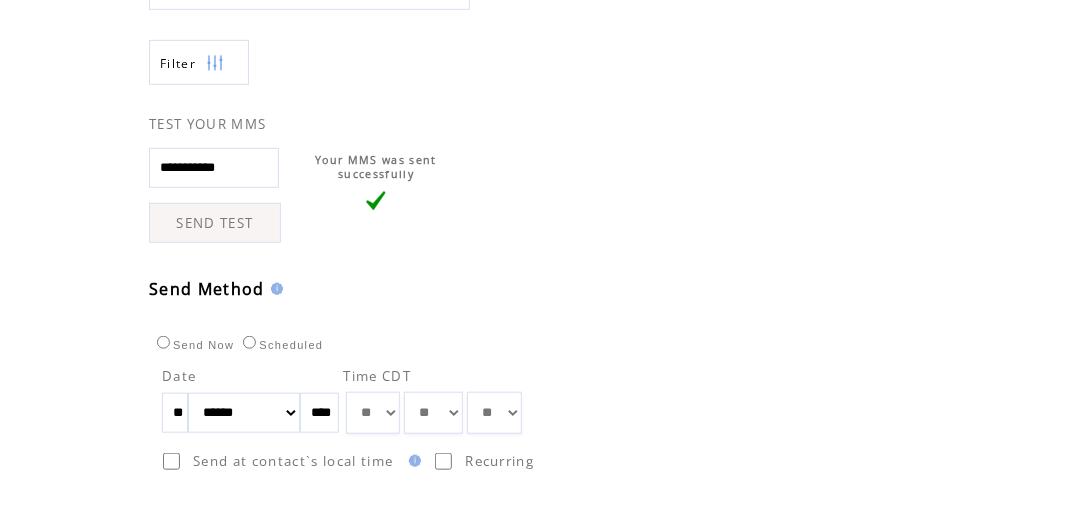 scroll, scrollTop: 707, scrollLeft: 0, axis: vertical 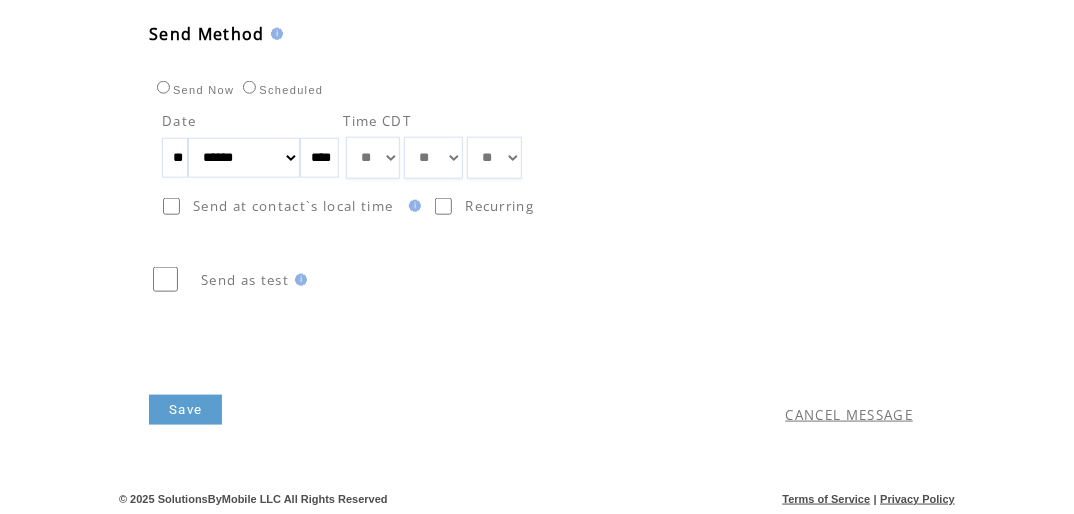 click on "Save" at bounding box center [185, 410] 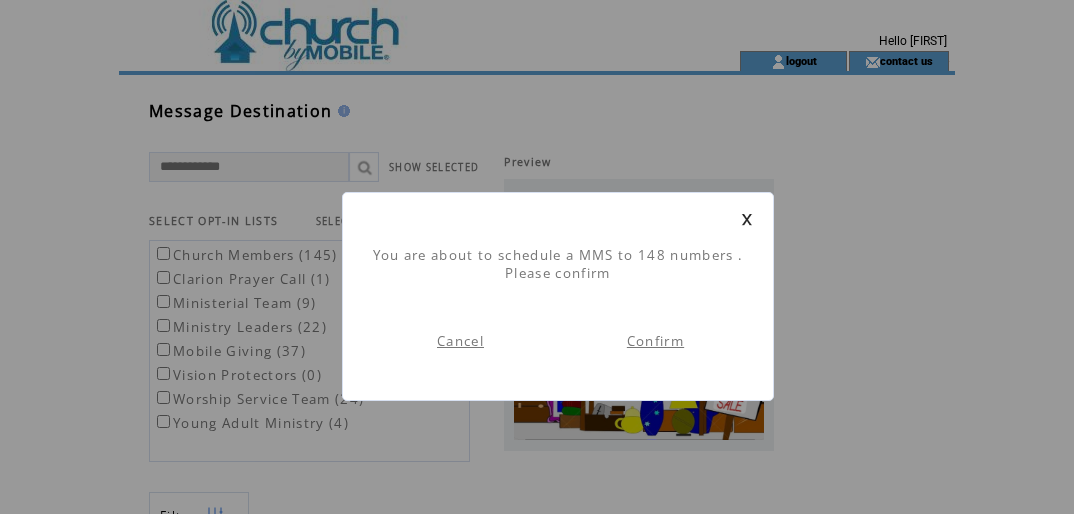 scroll, scrollTop: 0, scrollLeft: 0, axis: both 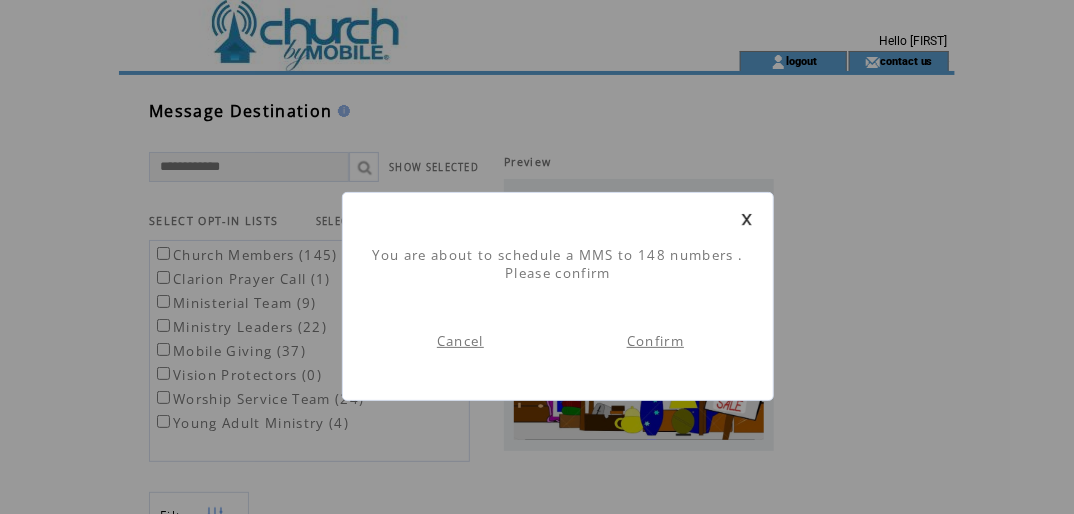 click on "Confirm" at bounding box center (655, 341) 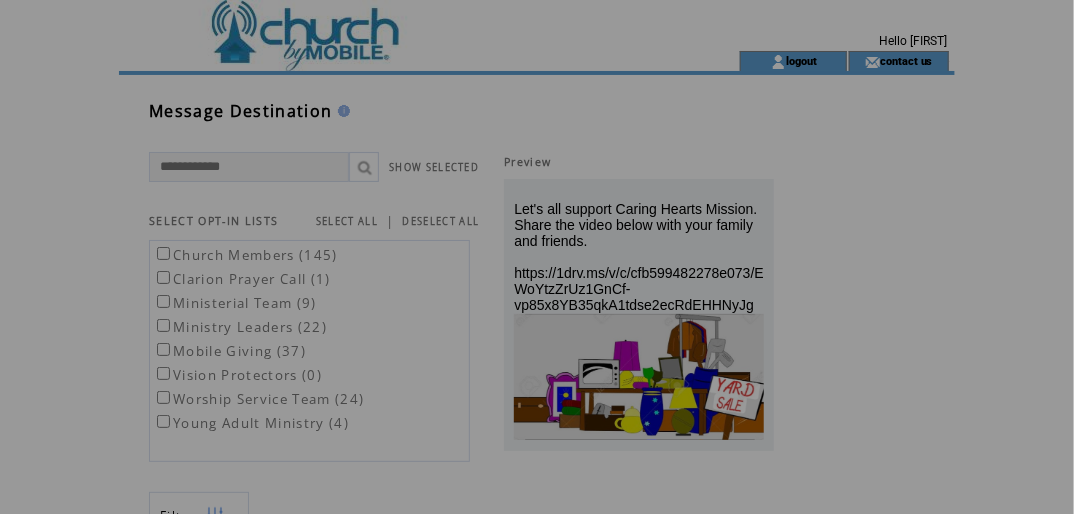scroll, scrollTop: 0, scrollLeft: 0, axis: both 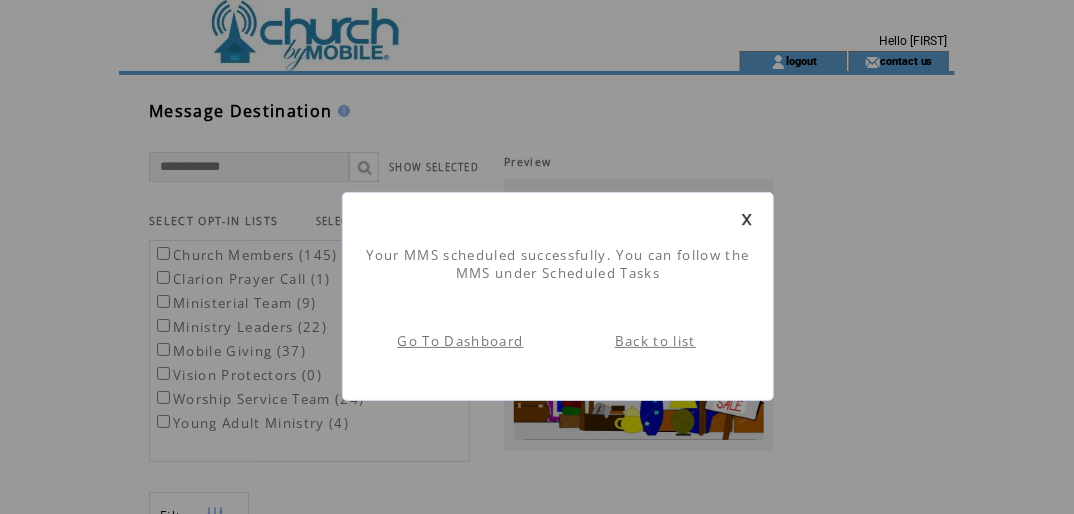 drag, startPoint x: 746, startPoint y: 218, endPoint x: 714, endPoint y: 222, distance: 32.24903 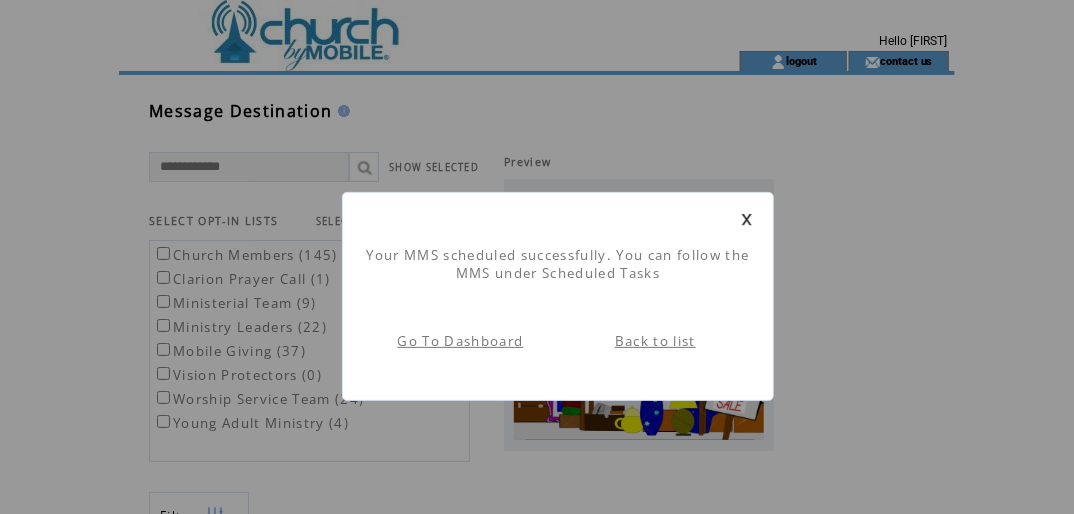 click at bounding box center (747, 219) 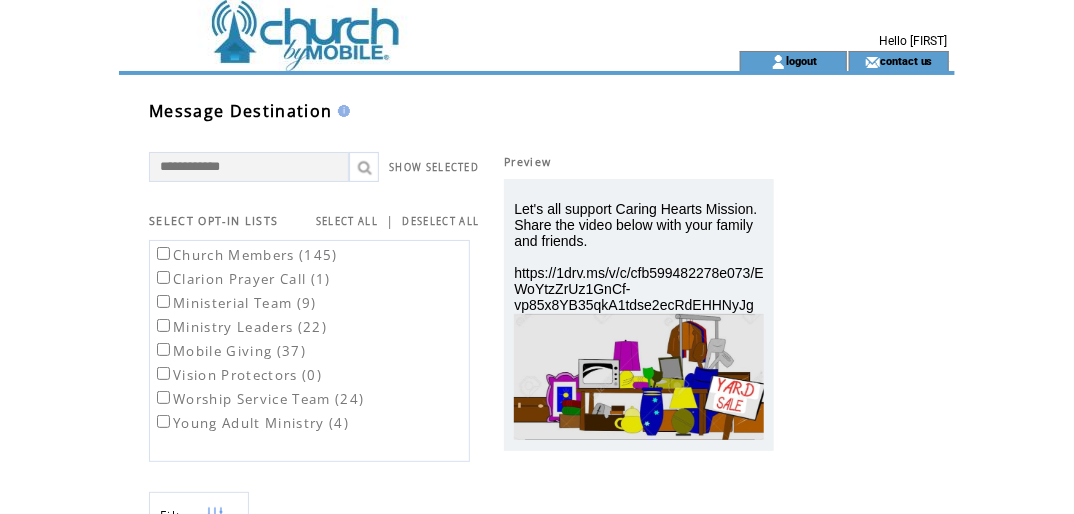 scroll, scrollTop: 0, scrollLeft: 0, axis: both 